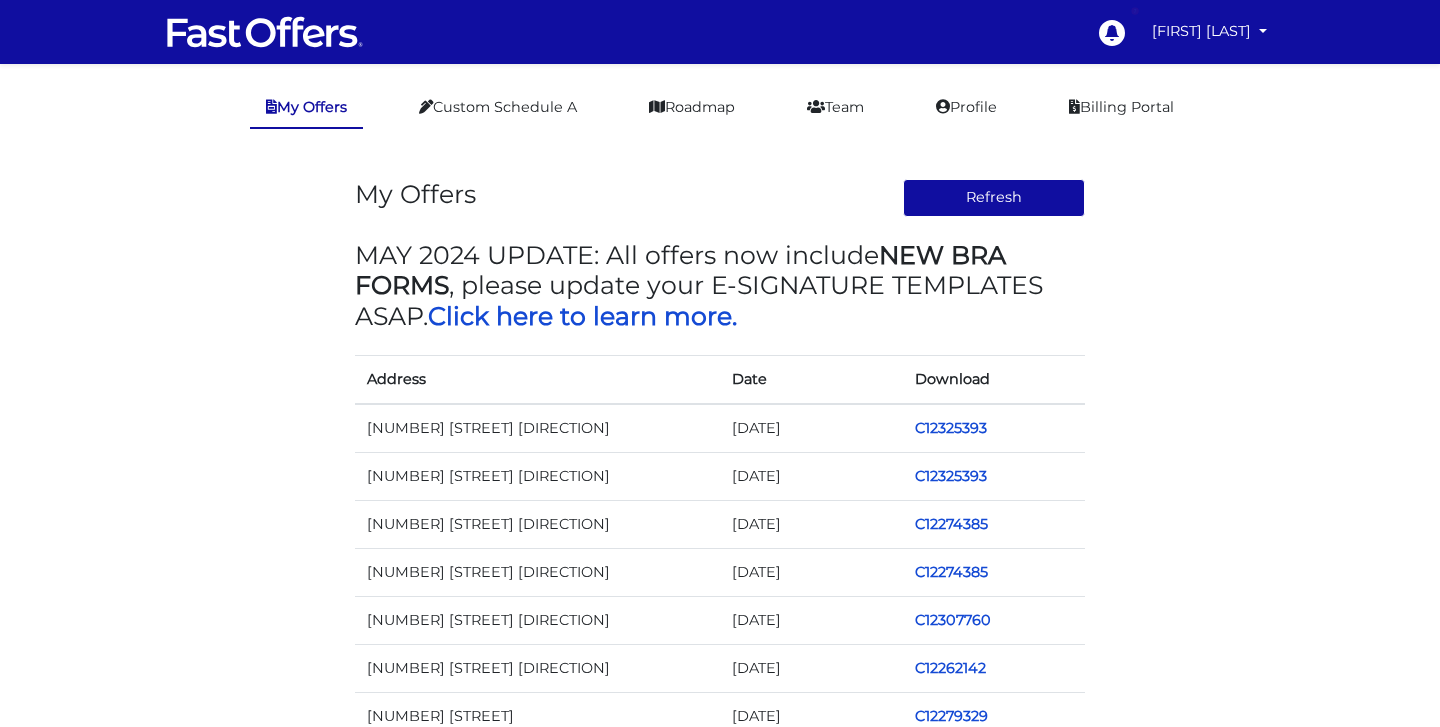 scroll, scrollTop: 0, scrollLeft: 0, axis: both 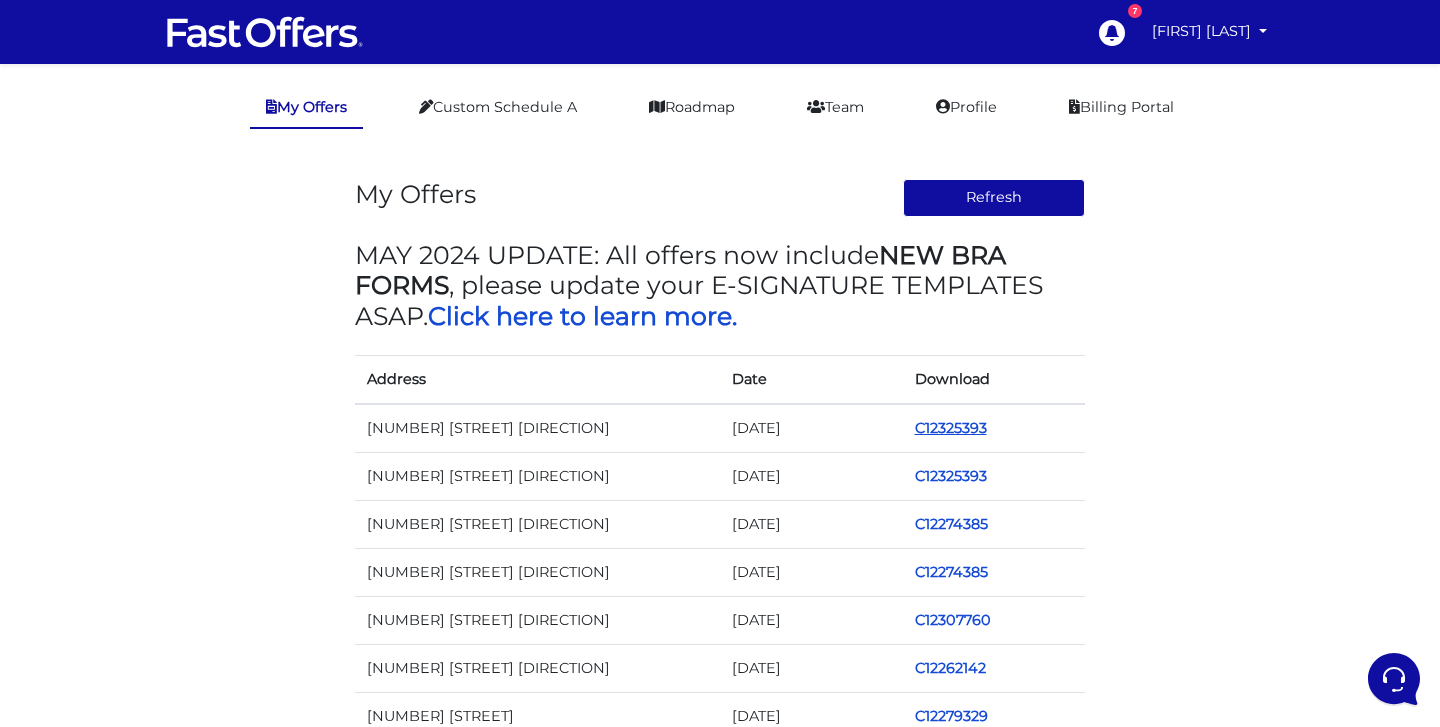 click on "C12325393" at bounding box center [951, 428] 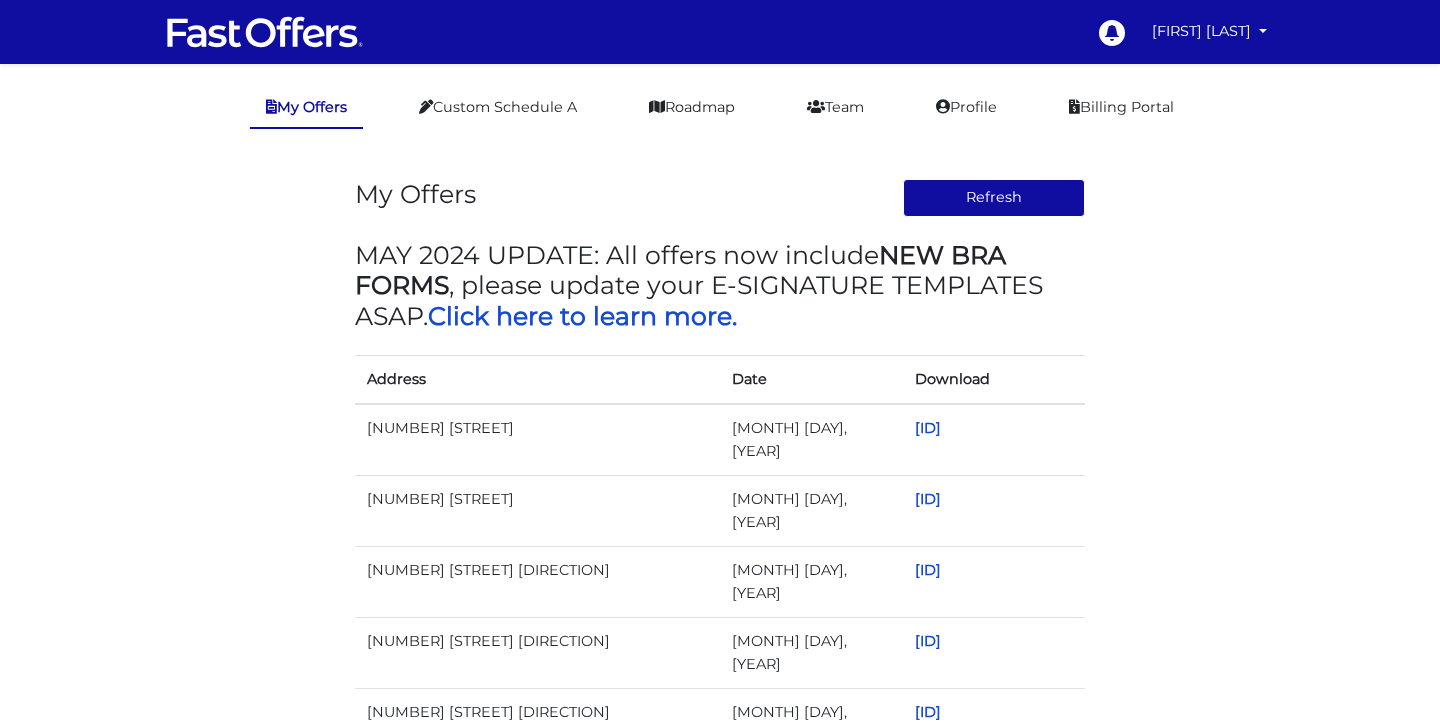 scroll, scrollTop: 0, scrollLeft: 0, axis: both 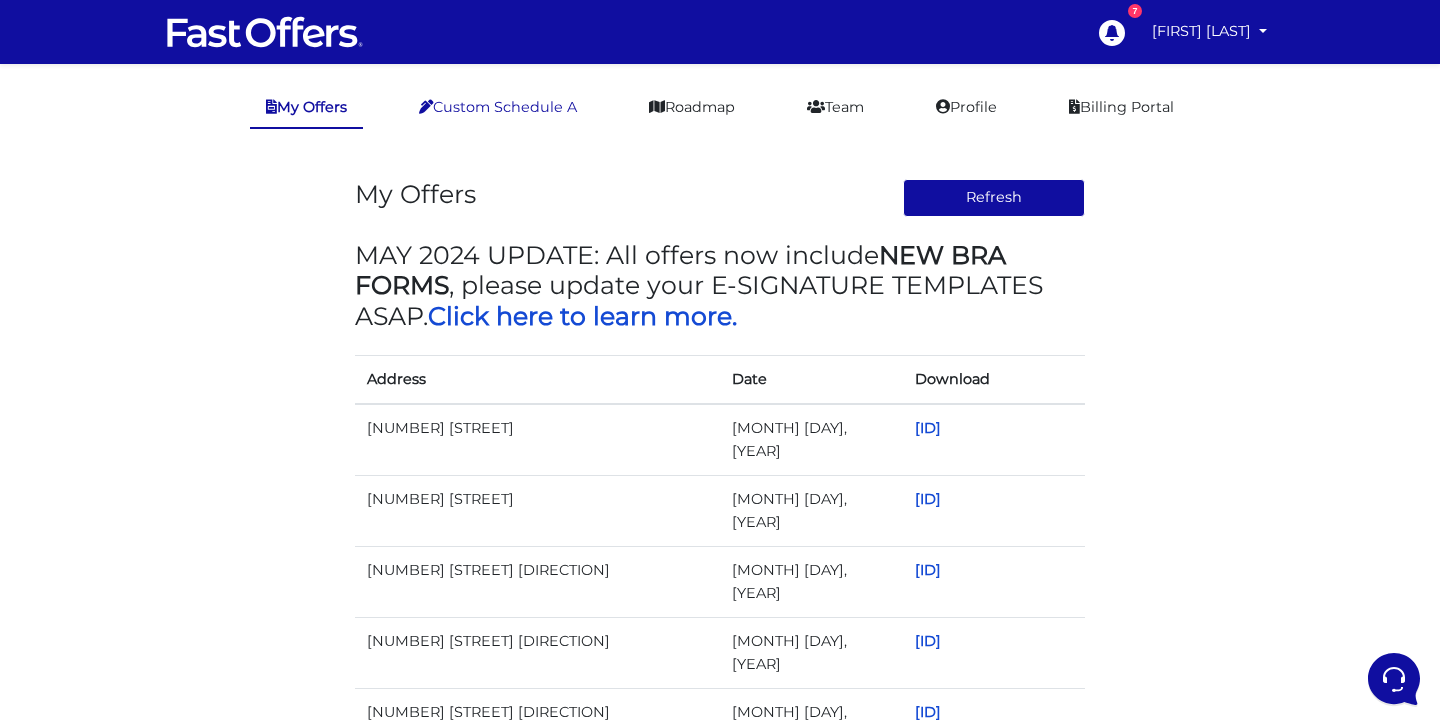 click on "Custom Schedule A" at bounding box center [498, 107] 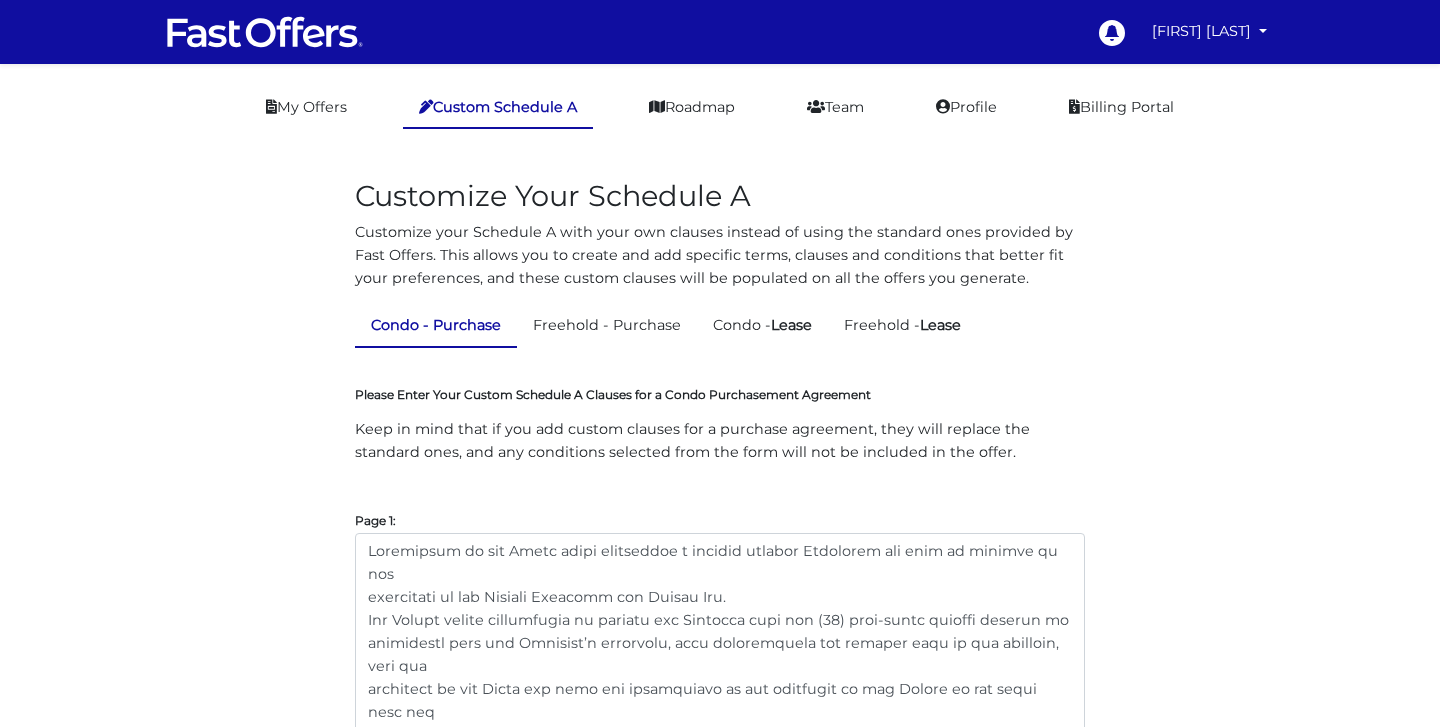scroll, scrollTop: 0, scrollLeft: 0, axis: both 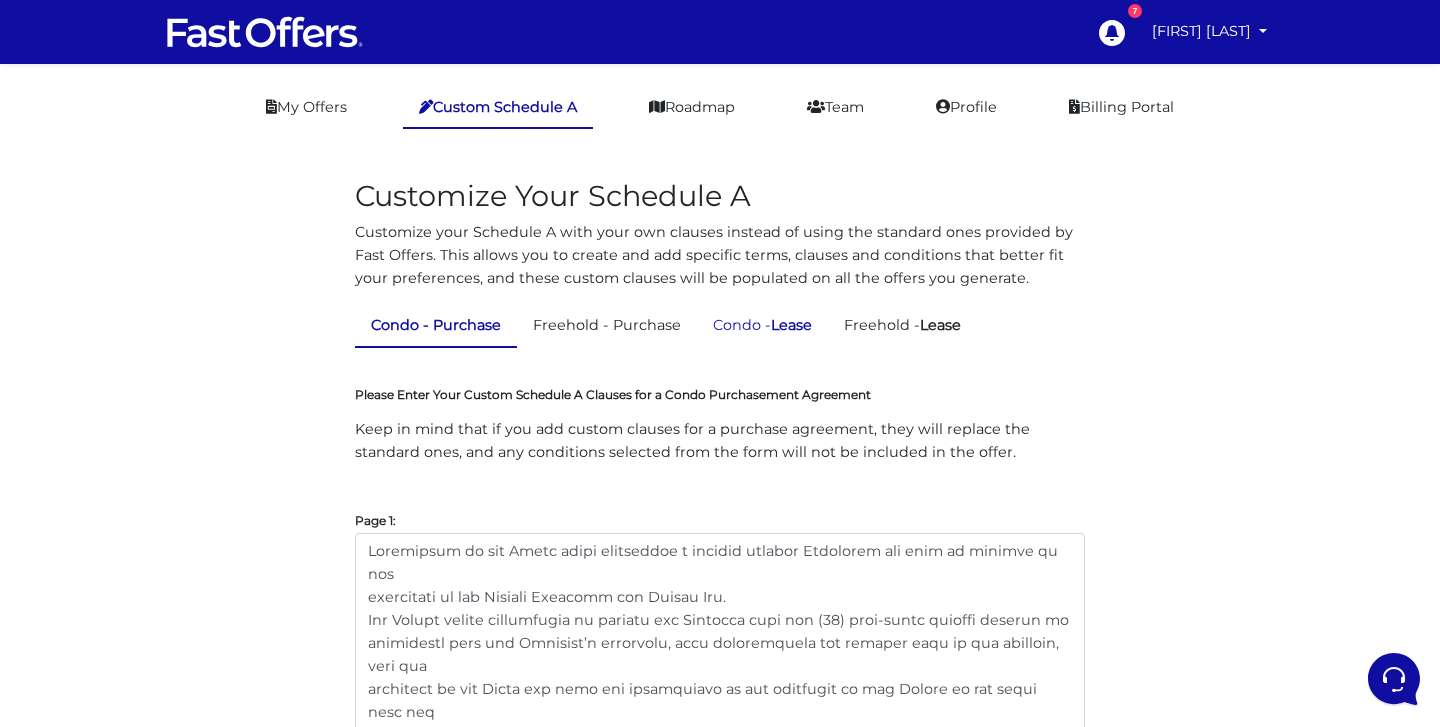 click on "Condo -  Lease" at bounding box center [762, 325] 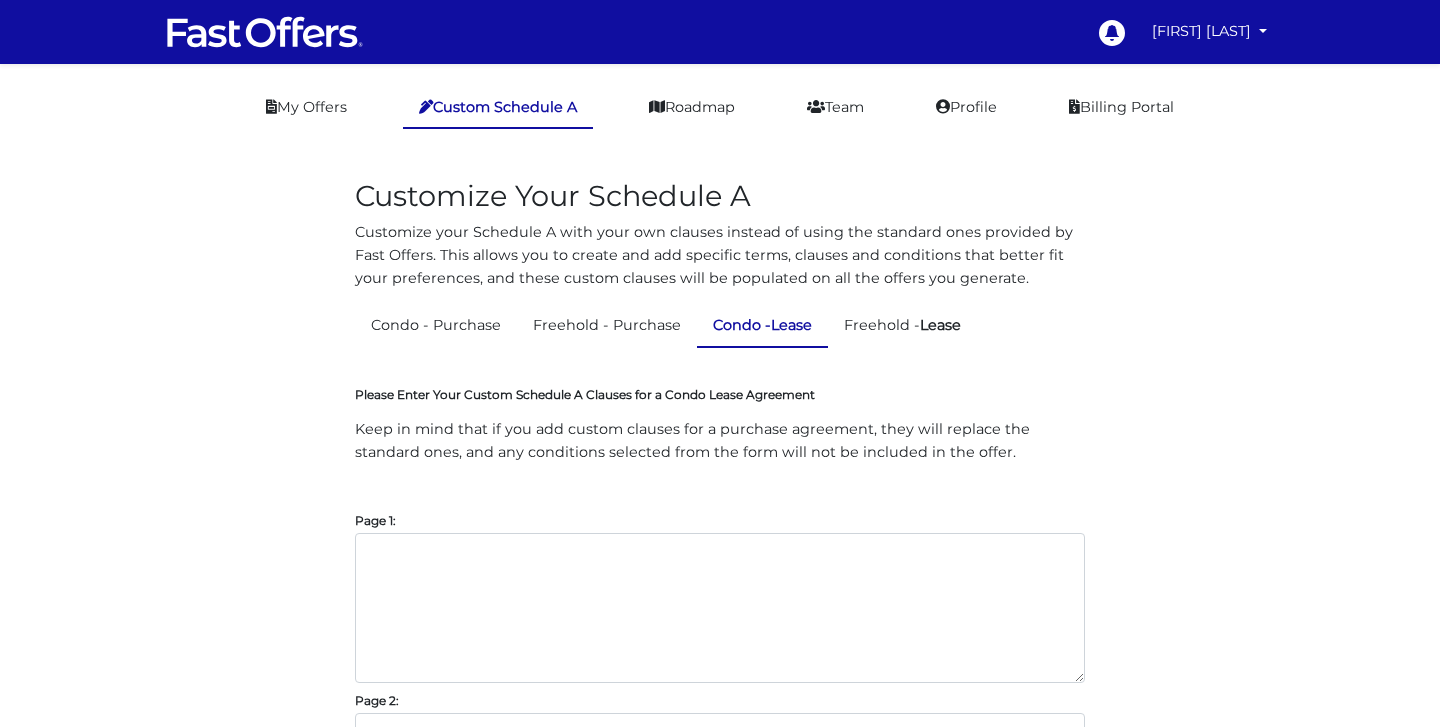scroll, scrollTop: 0, scrollLeft: 0, axis: both 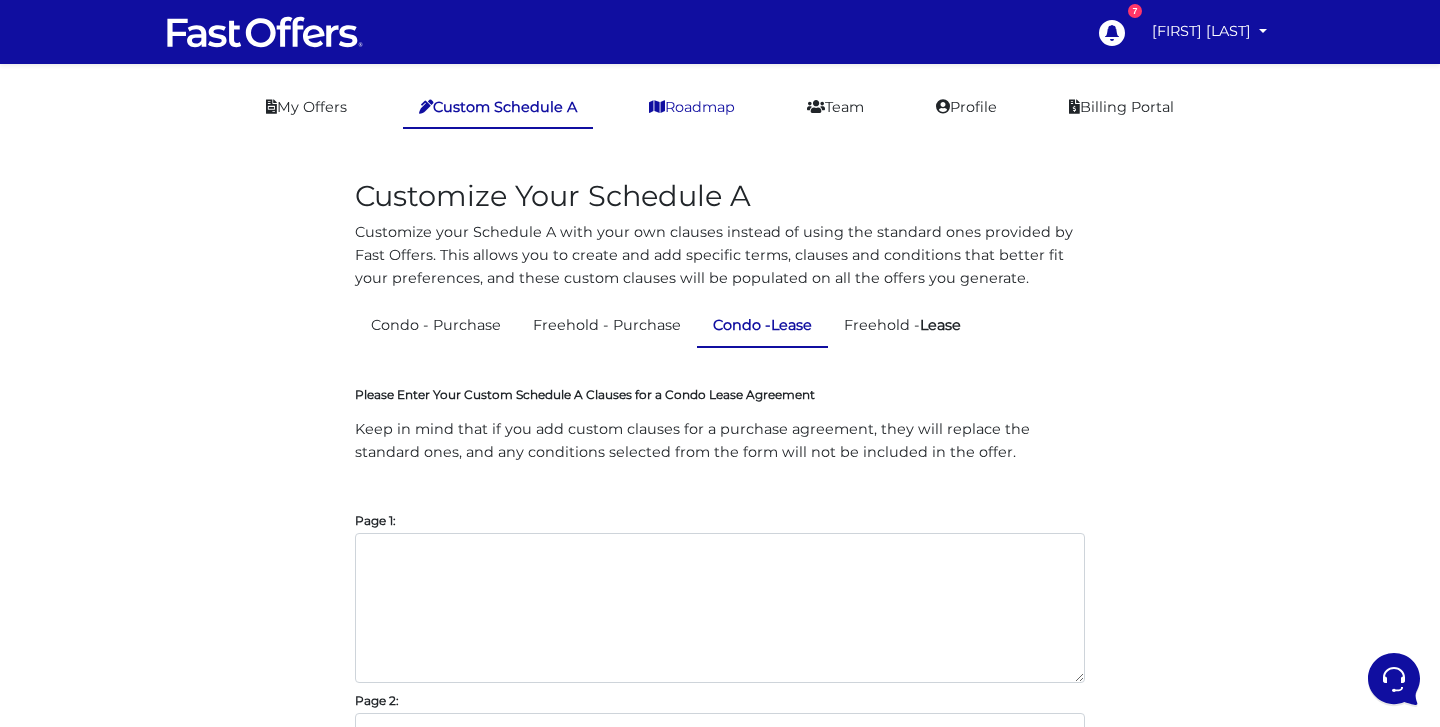 click on "Roadmap" at bounding box center [692, 107] 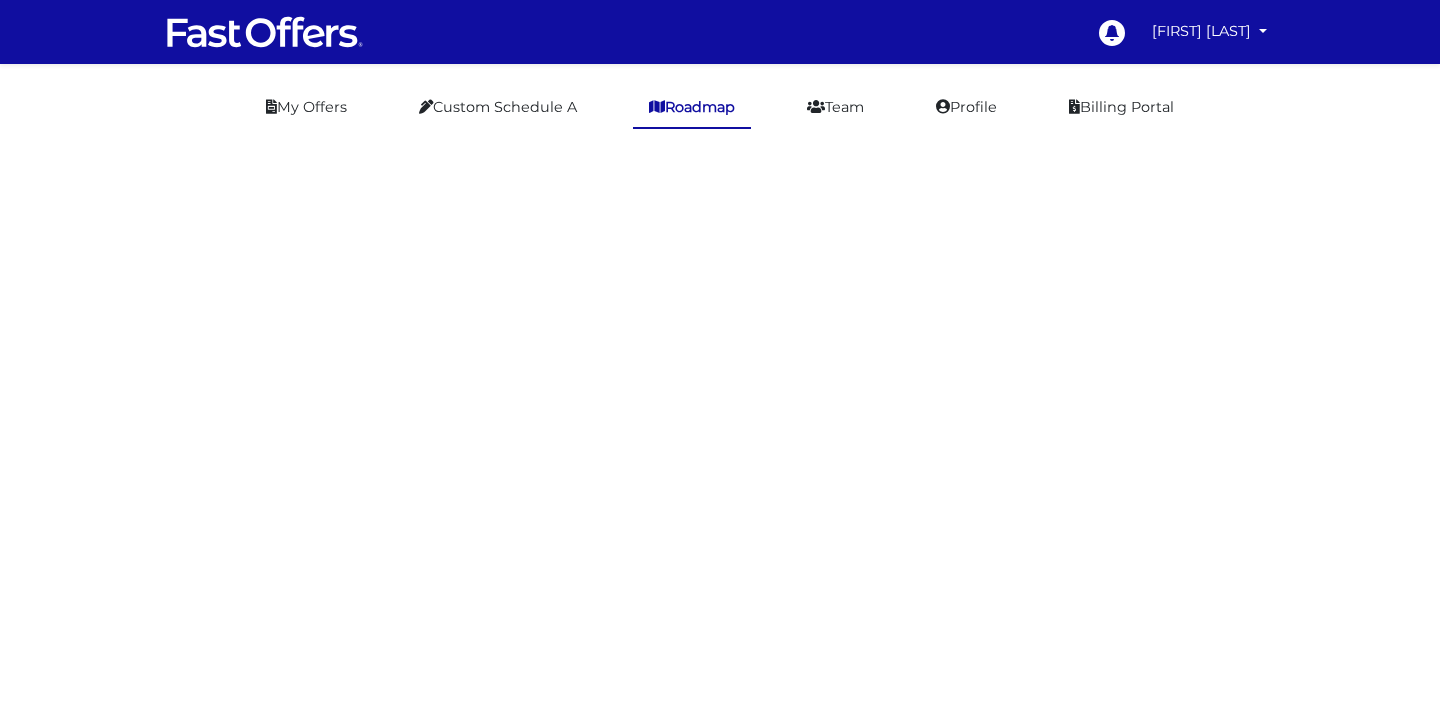 scroll, scrollTop: 0, scrollLeft: 0, axis: both 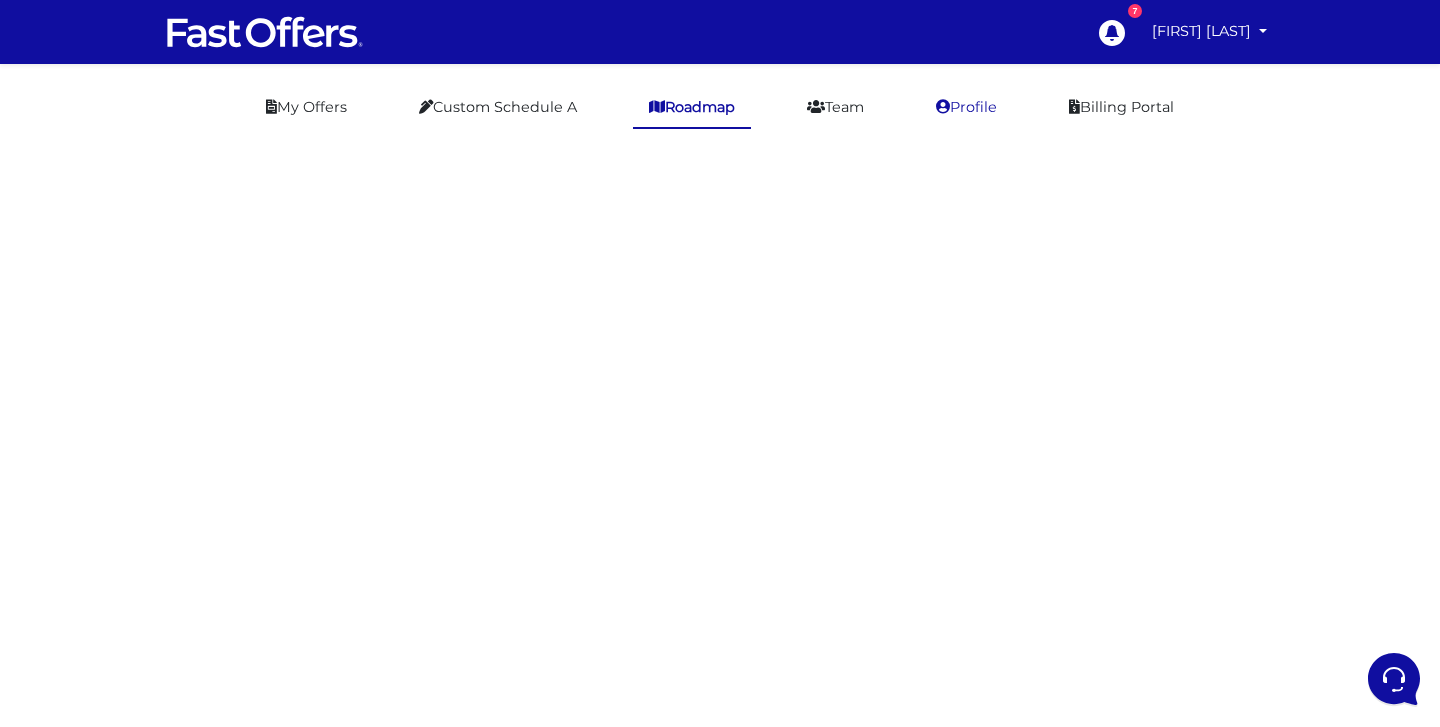 click on "Profile" at bounding box center (966, 107) 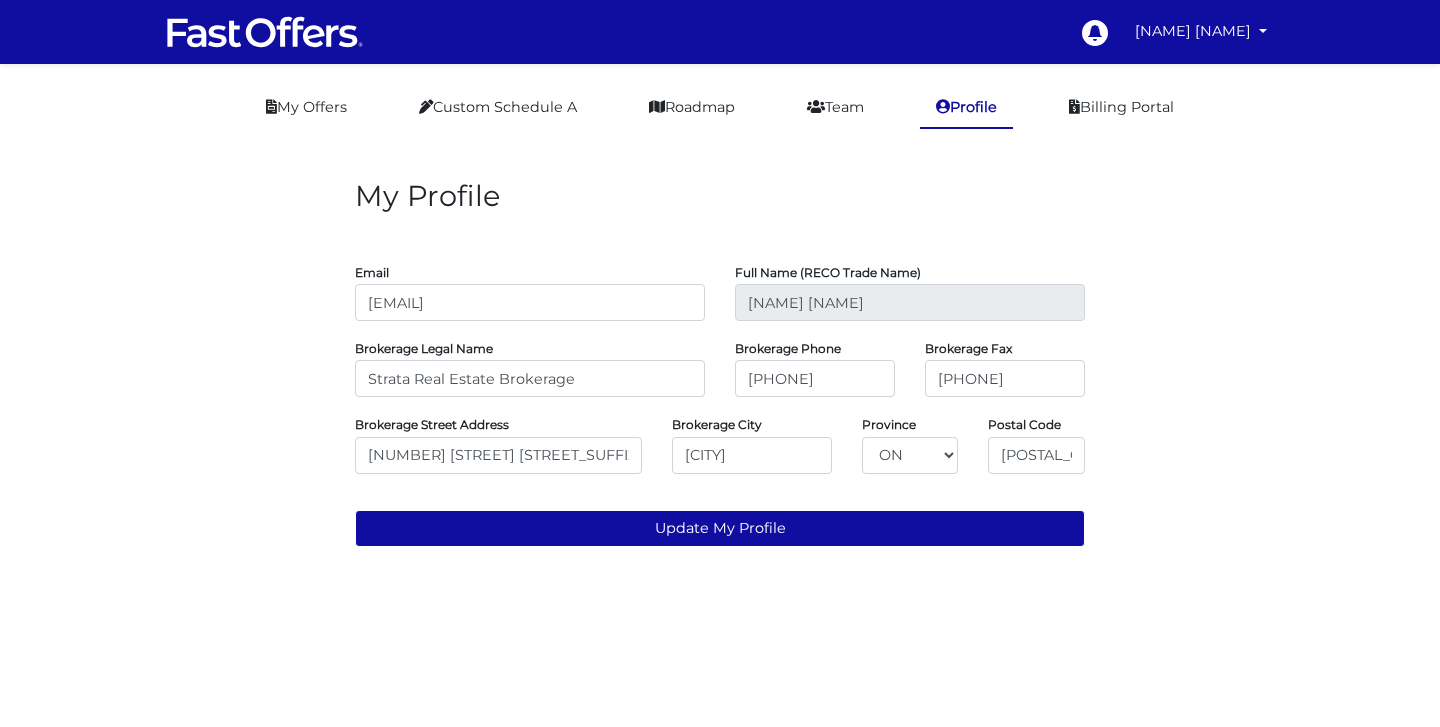scroll, scrollTop: 0, scrollLeft: 0, axis: both 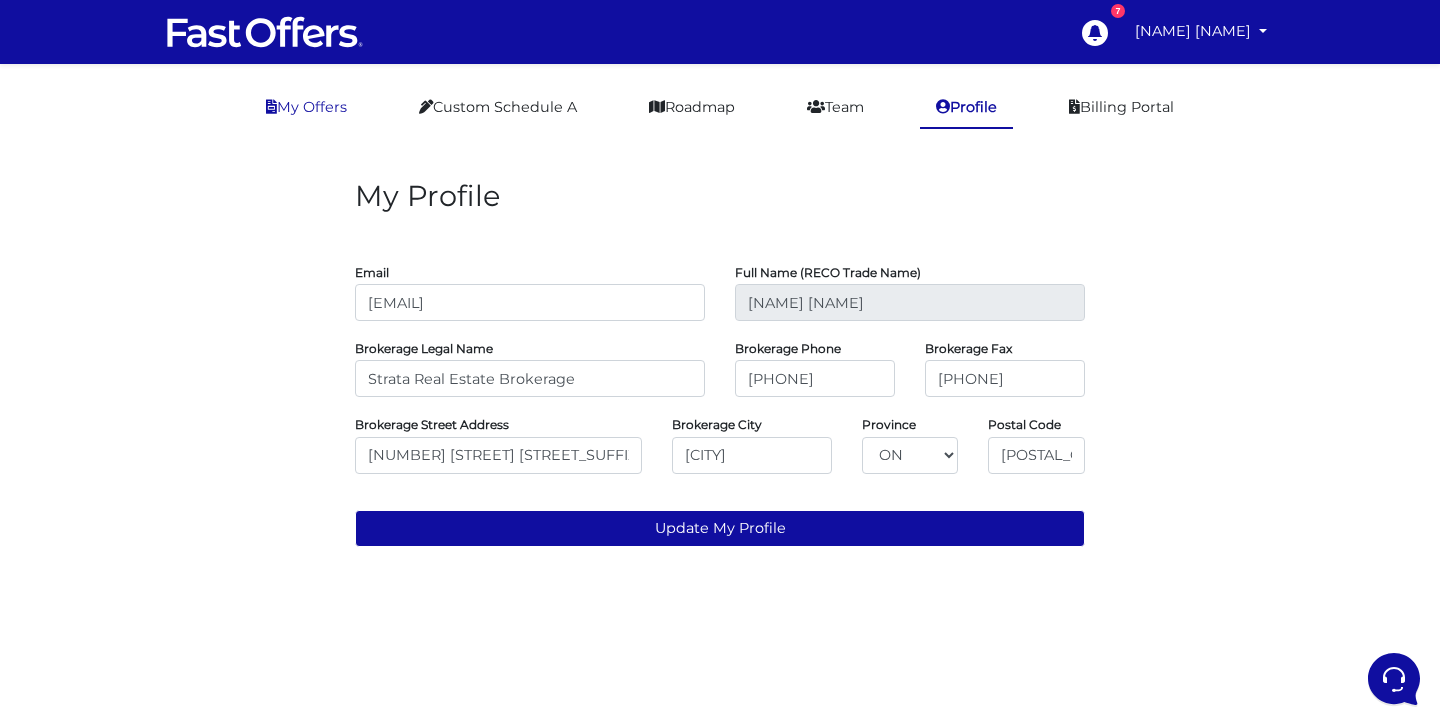 click on "My Offers" at bounding box center [306, 107] 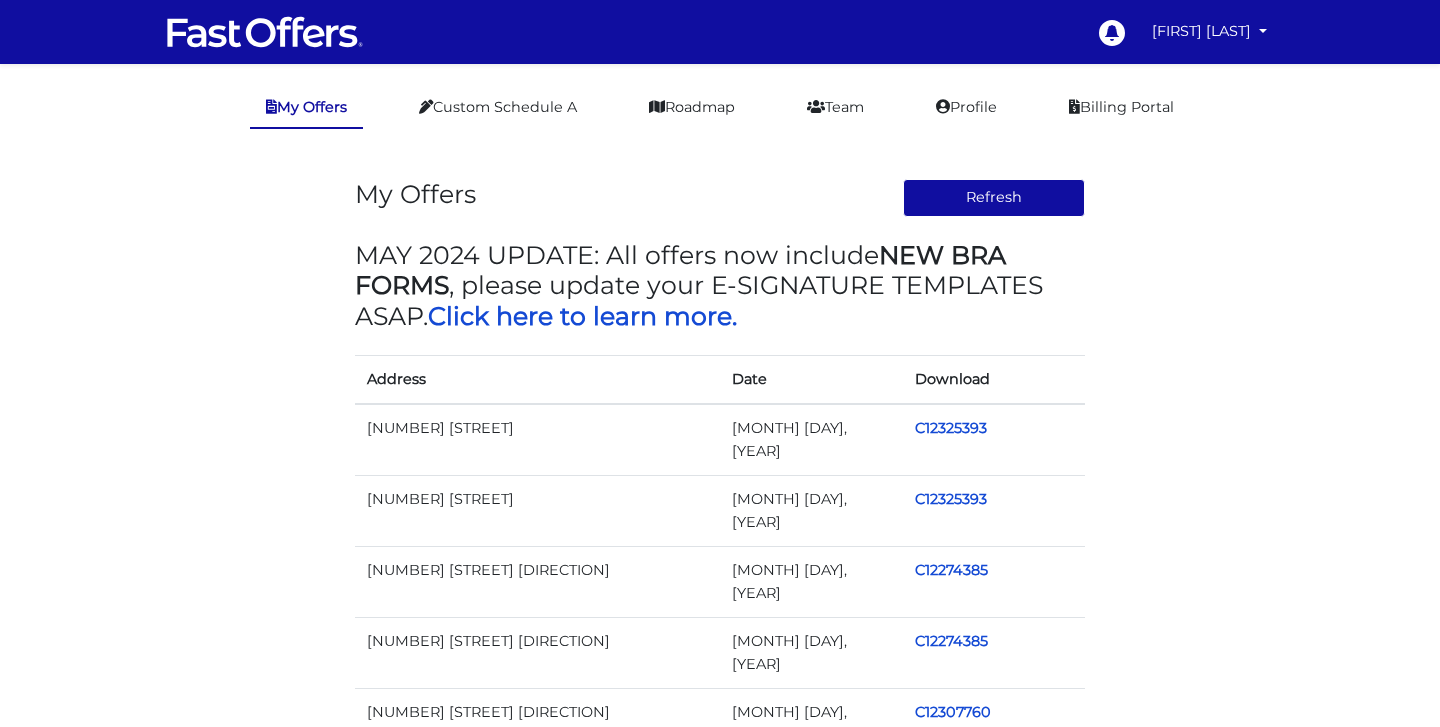 scroll, scrollTop: 0, scrollLeft: 0, axis: both 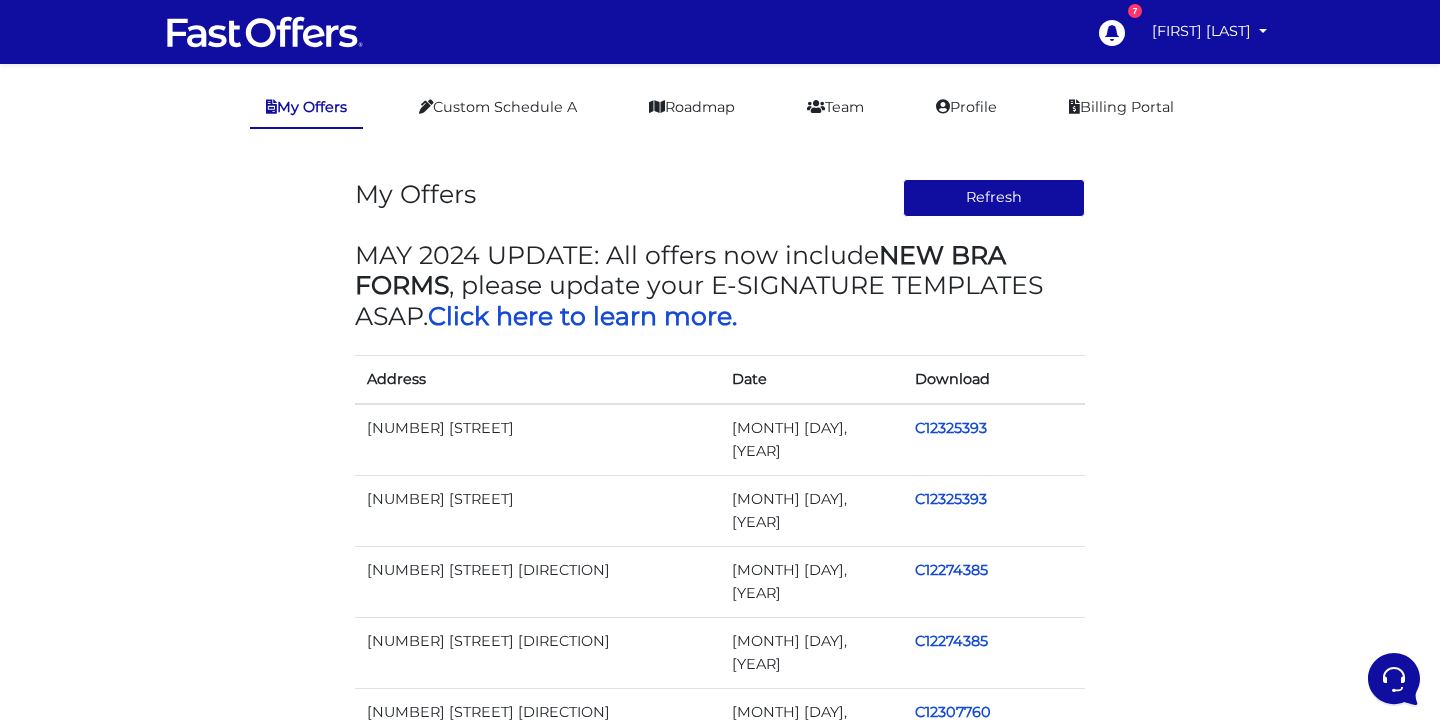 click on "My Offers
Refresh
[MONTH] [YEAR] UPDATE: All offers now include  NEW BRA FORMS , please update your E-SIGNATURE TEMPLATES ASAP.  Click here to learn more.
Address
Date
Download
[NUMBER] [STREET]
[MONTH] [DAY], [YEAR]
C12325393
[MONTH] [DAY], [YEAR]" at bounding box center (720, 671) 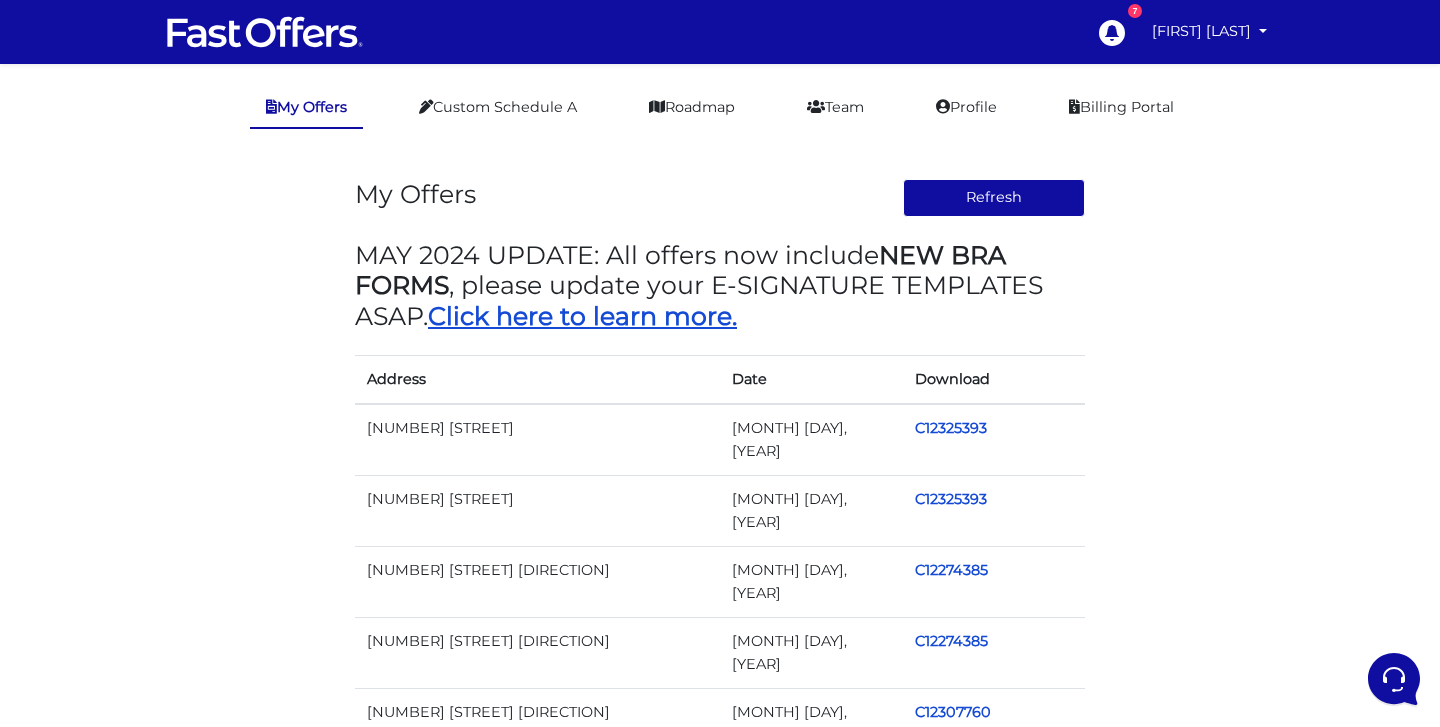 click on "Click here to learn more." at bounding box center (582, 316) 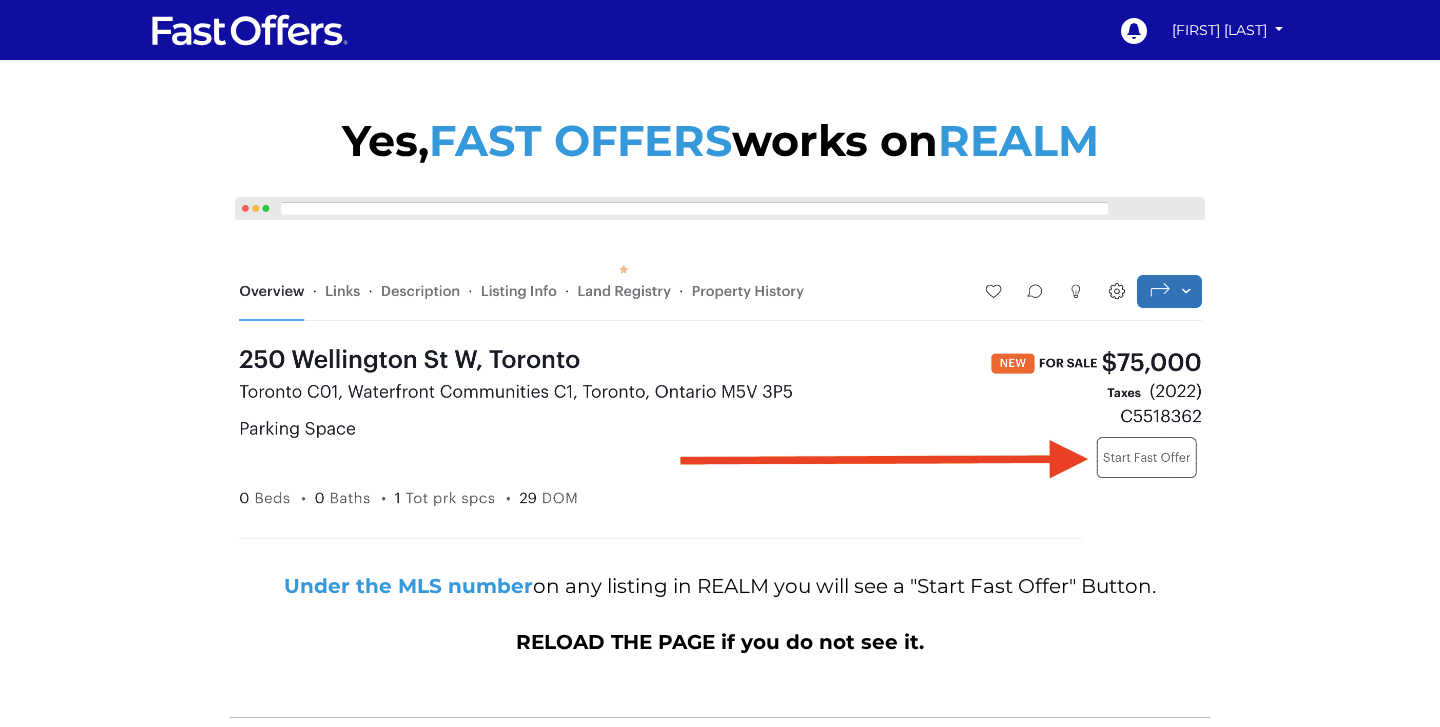 scroll, scrollTop: 1870, scrollLeft: 0, axis: vertical 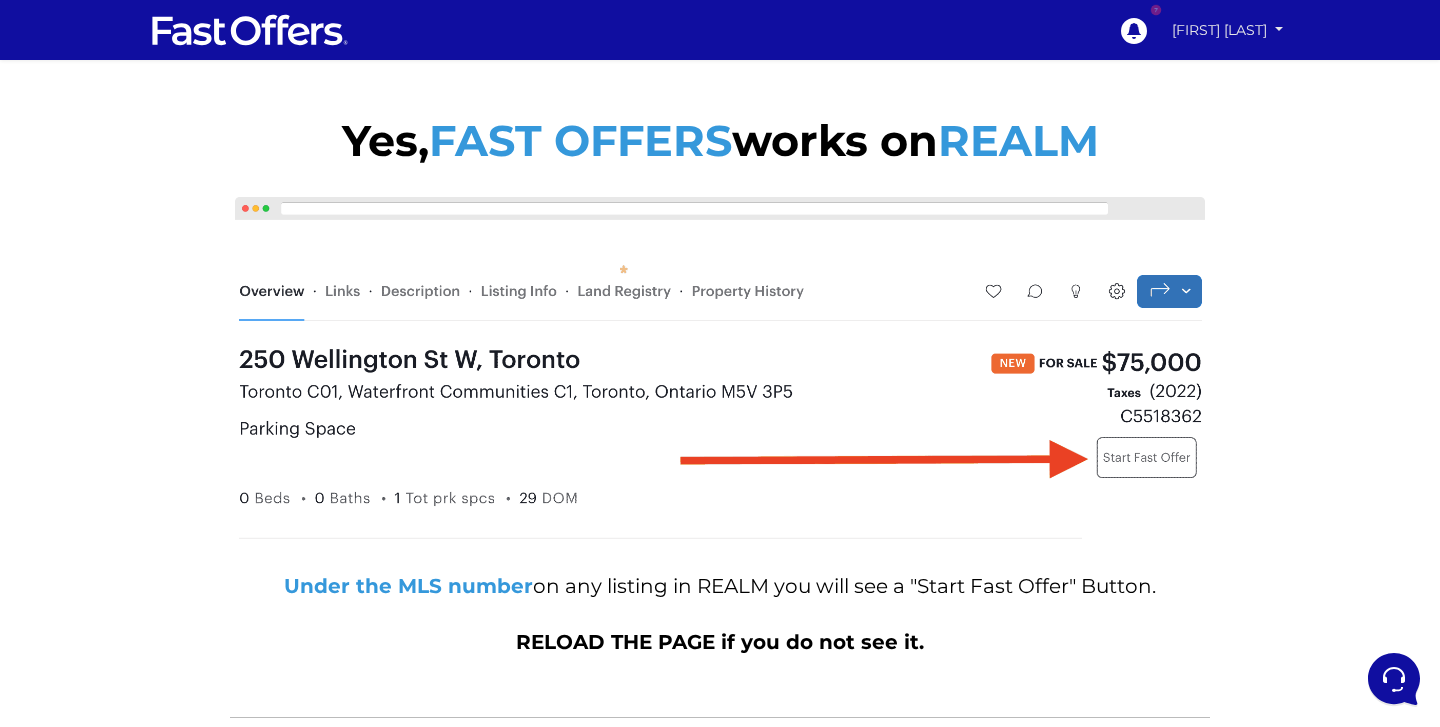 click on "[FIRST] [LAST]" at bounding box center (1227, 30) 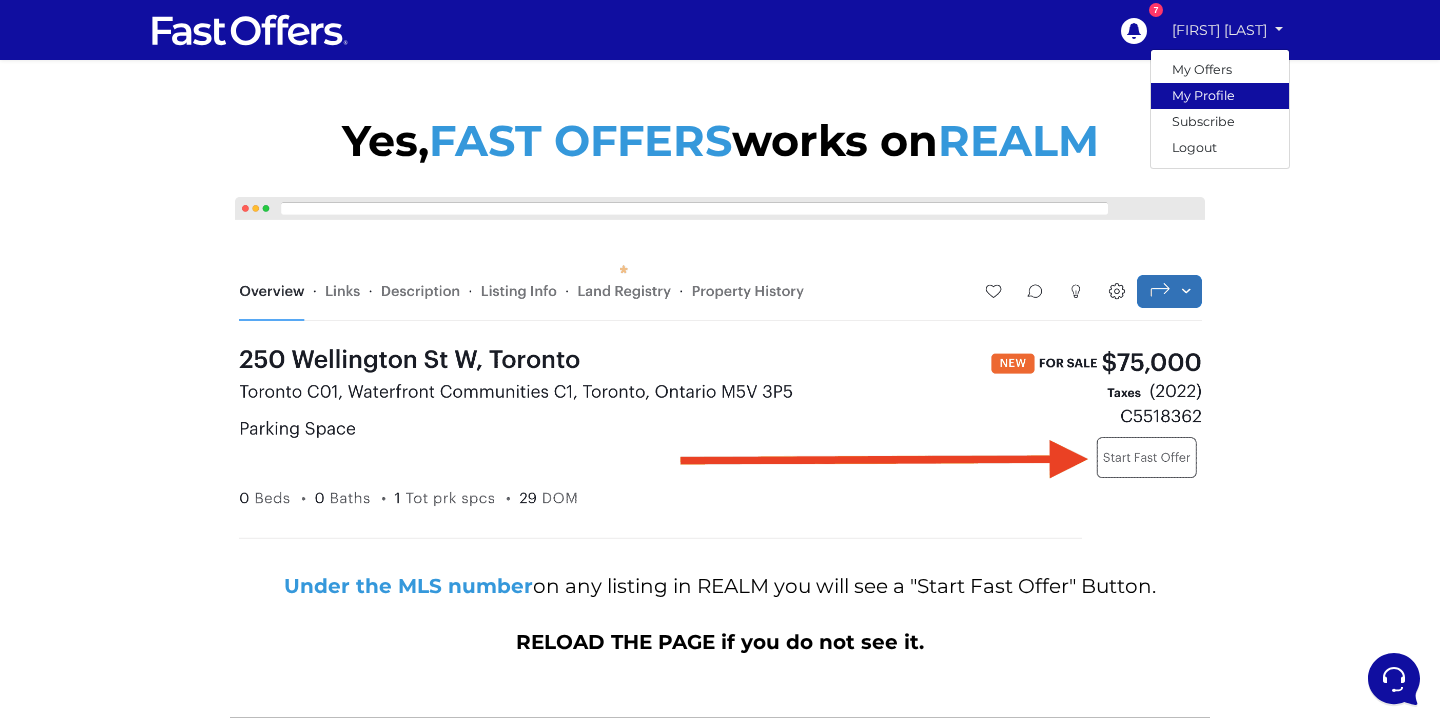 click on "My Profile" at bounding box center (1220, 96) 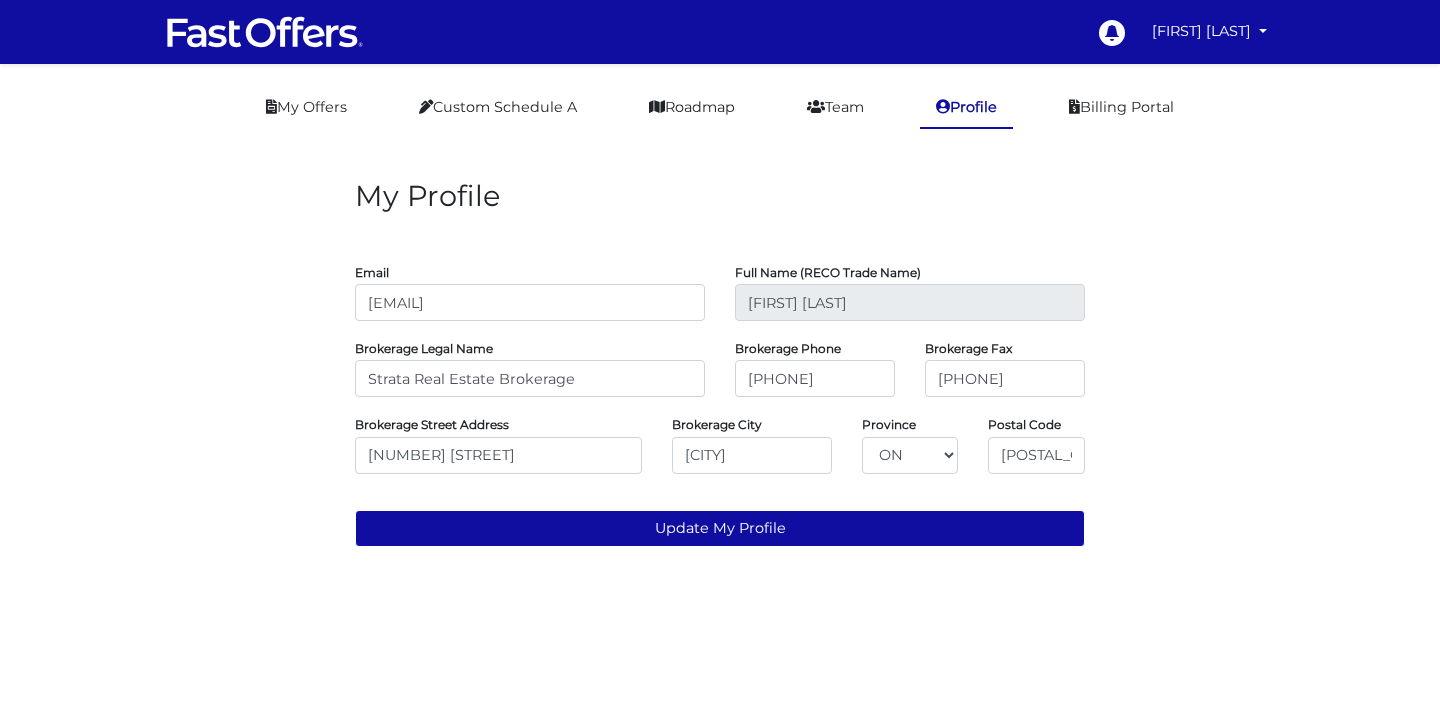 scroll, scrollTop: 0, scrollLeft: 0, axis: both 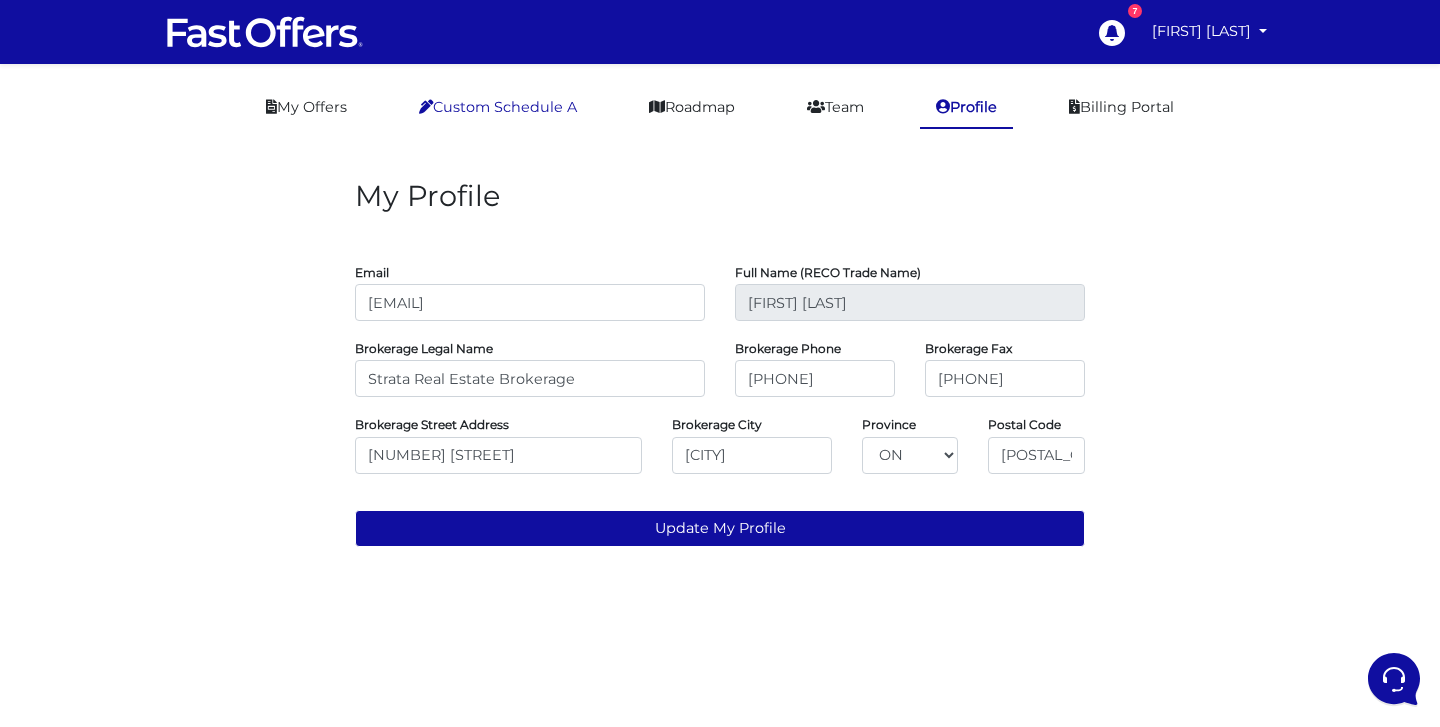 click on "Custom Schedule A" at bounding box center (498, 107) 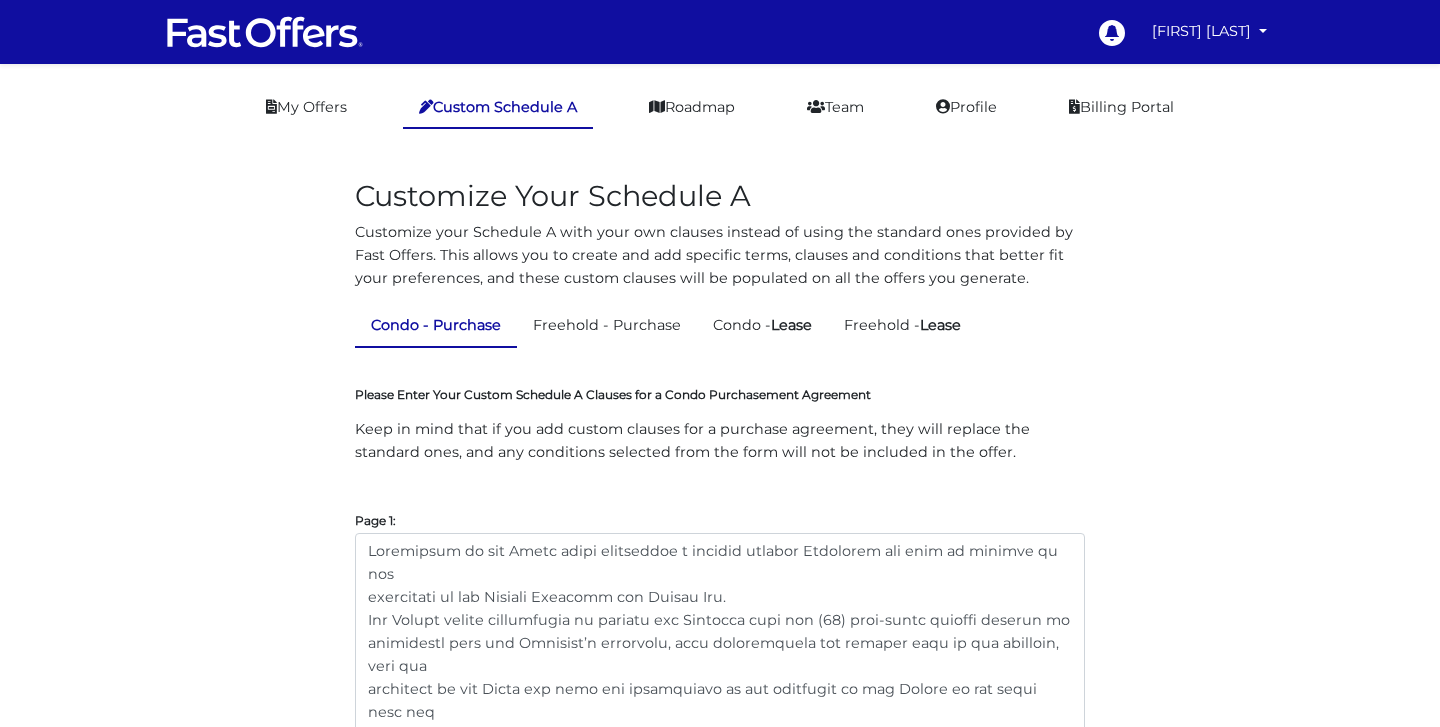 scroll, scrollTop: 0, scrollLeft: 0, axis: both 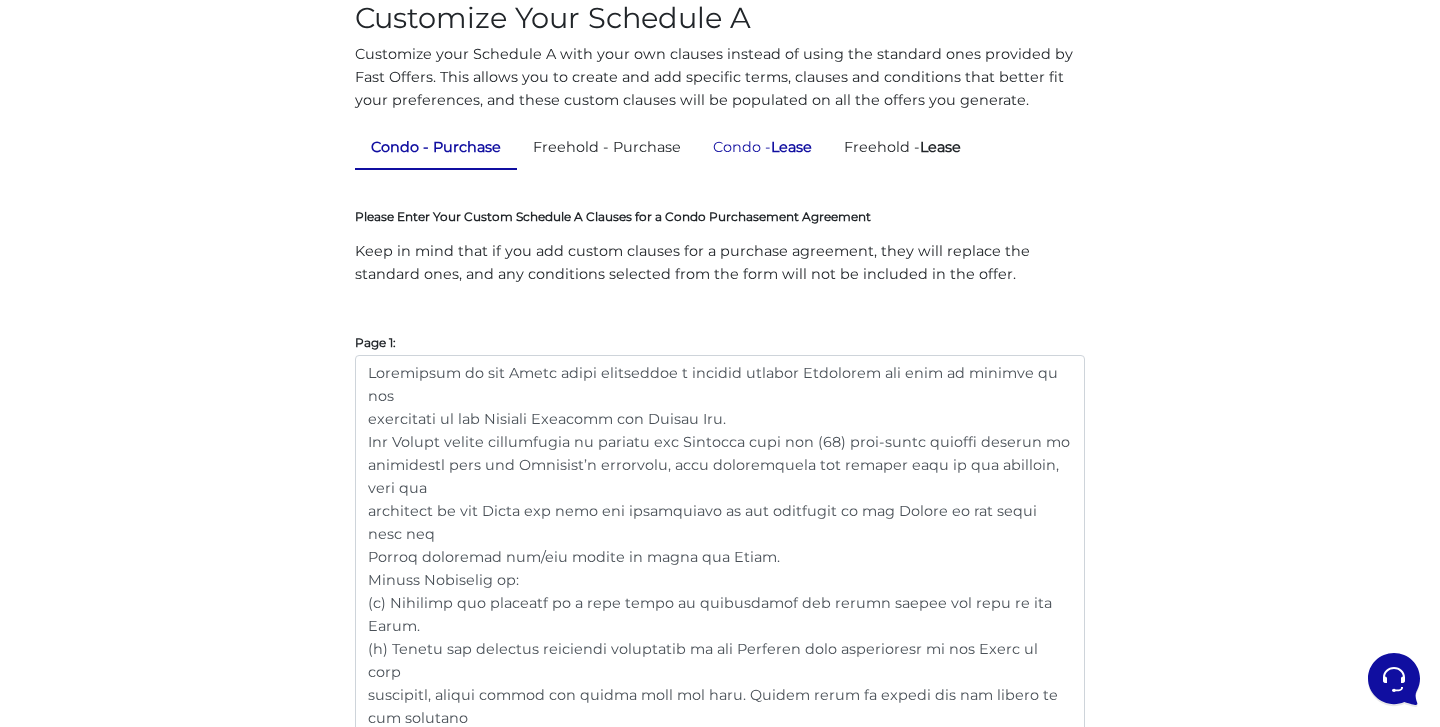 click on "Condo -  Lease" at bounding box center [762, 147] 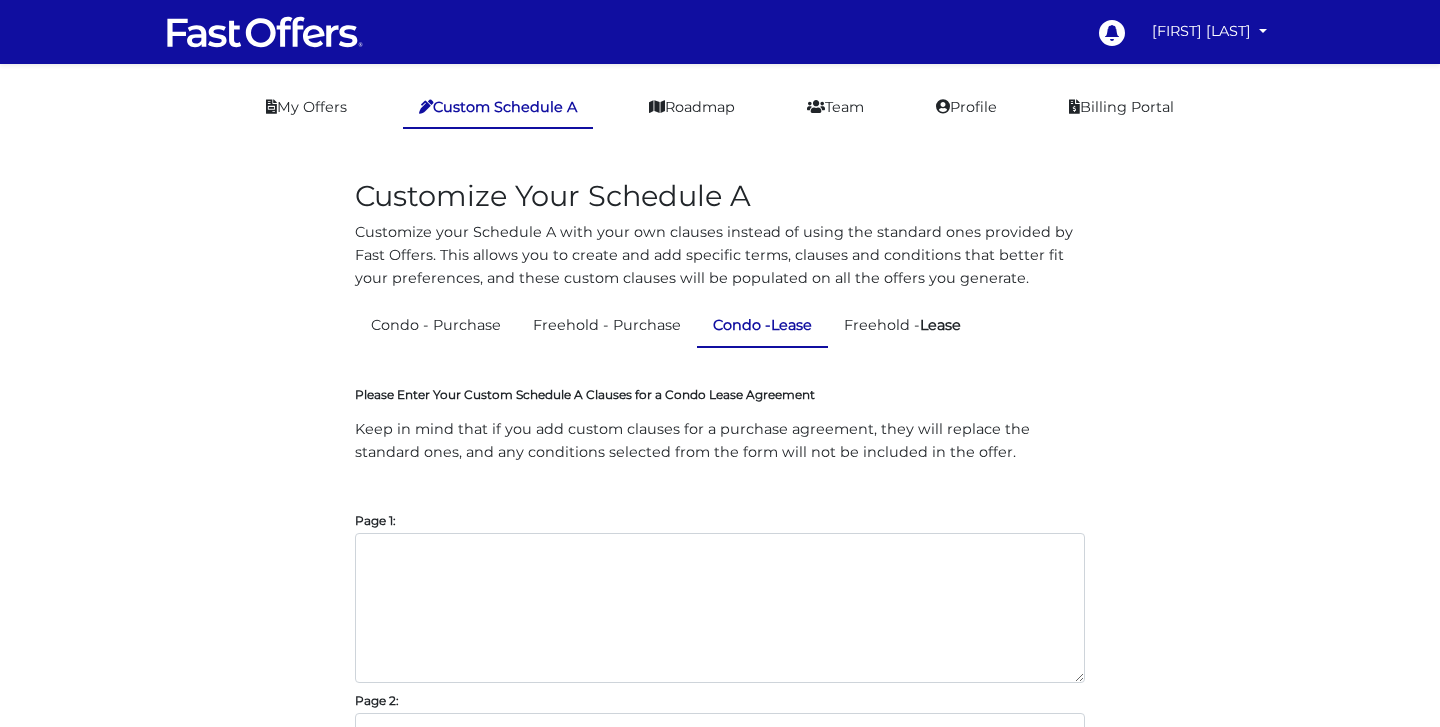 scroll, scrollTop: 0, scrollLeft: 0, axis: both 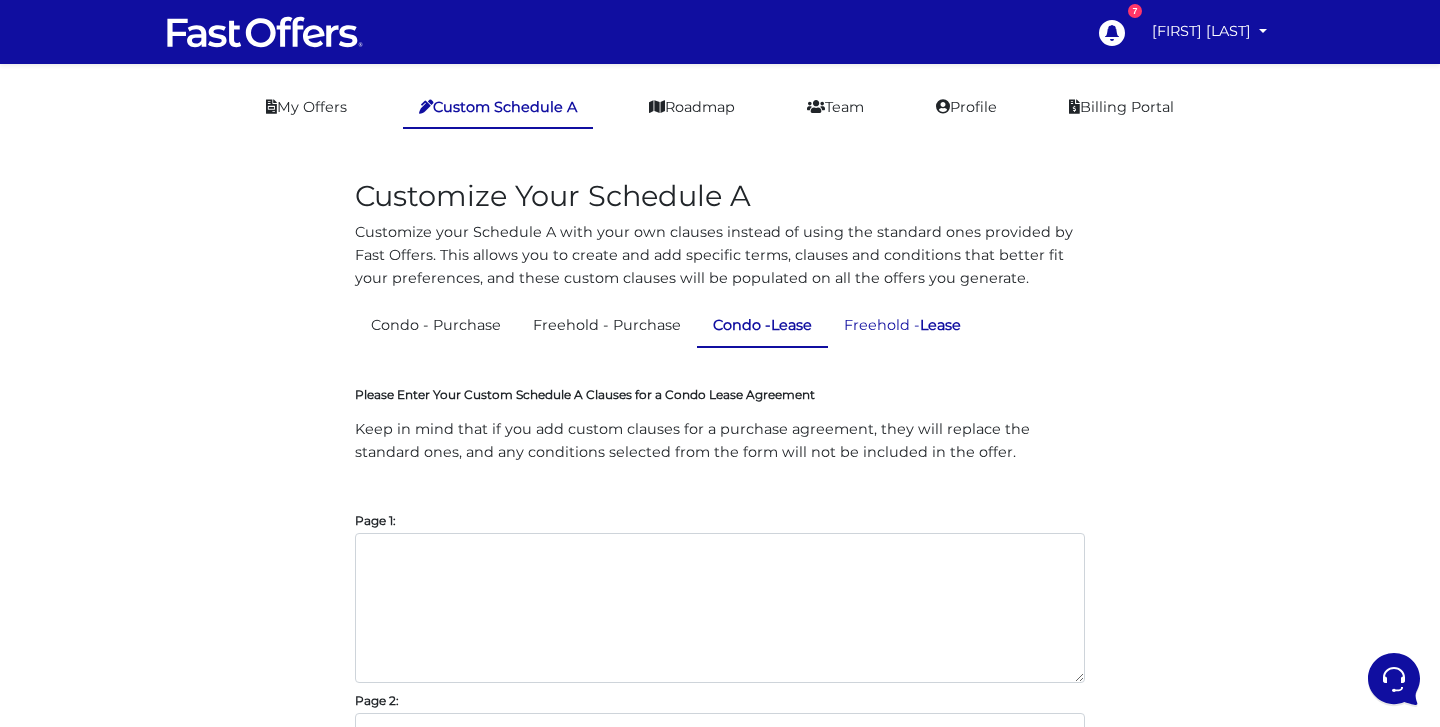 click on "Lease" at bounding box center (940, 325) 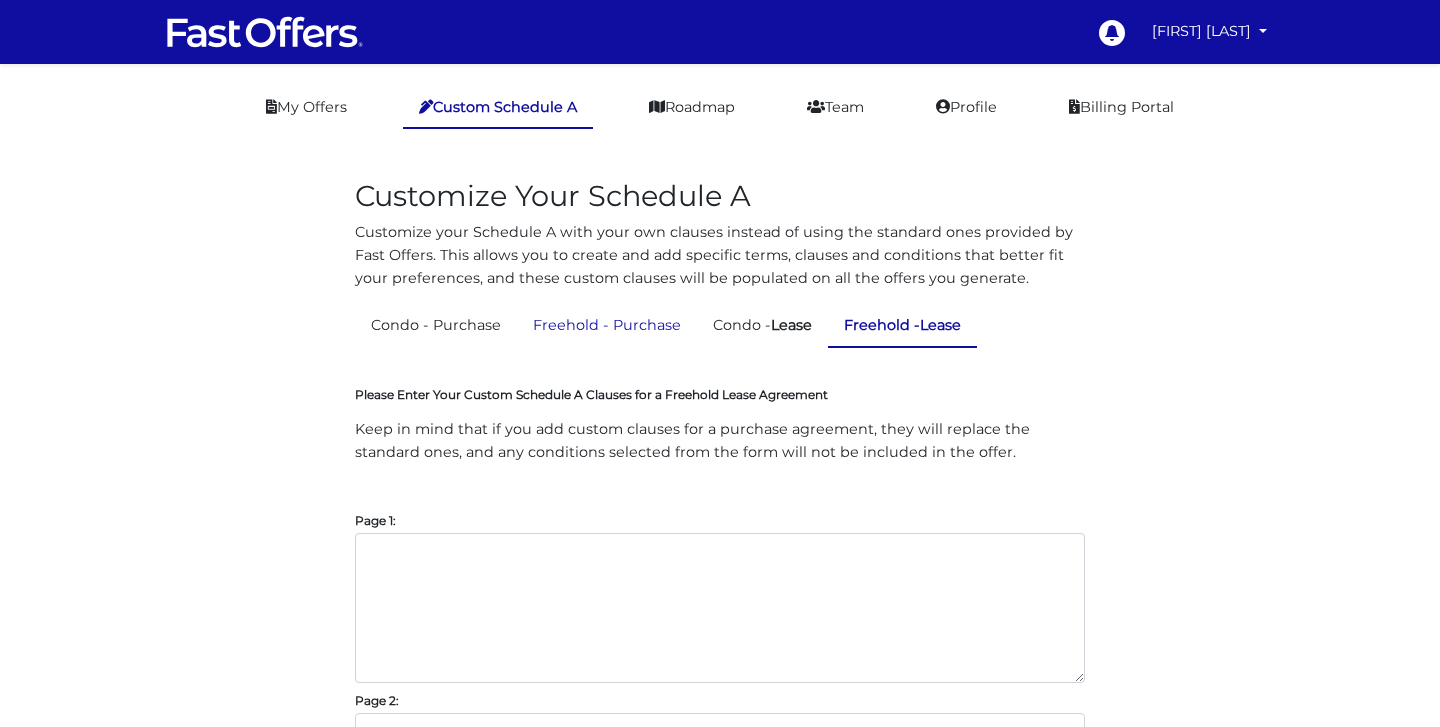 scroll, scrollTop: 0, scrollLeft: 0, axis: both 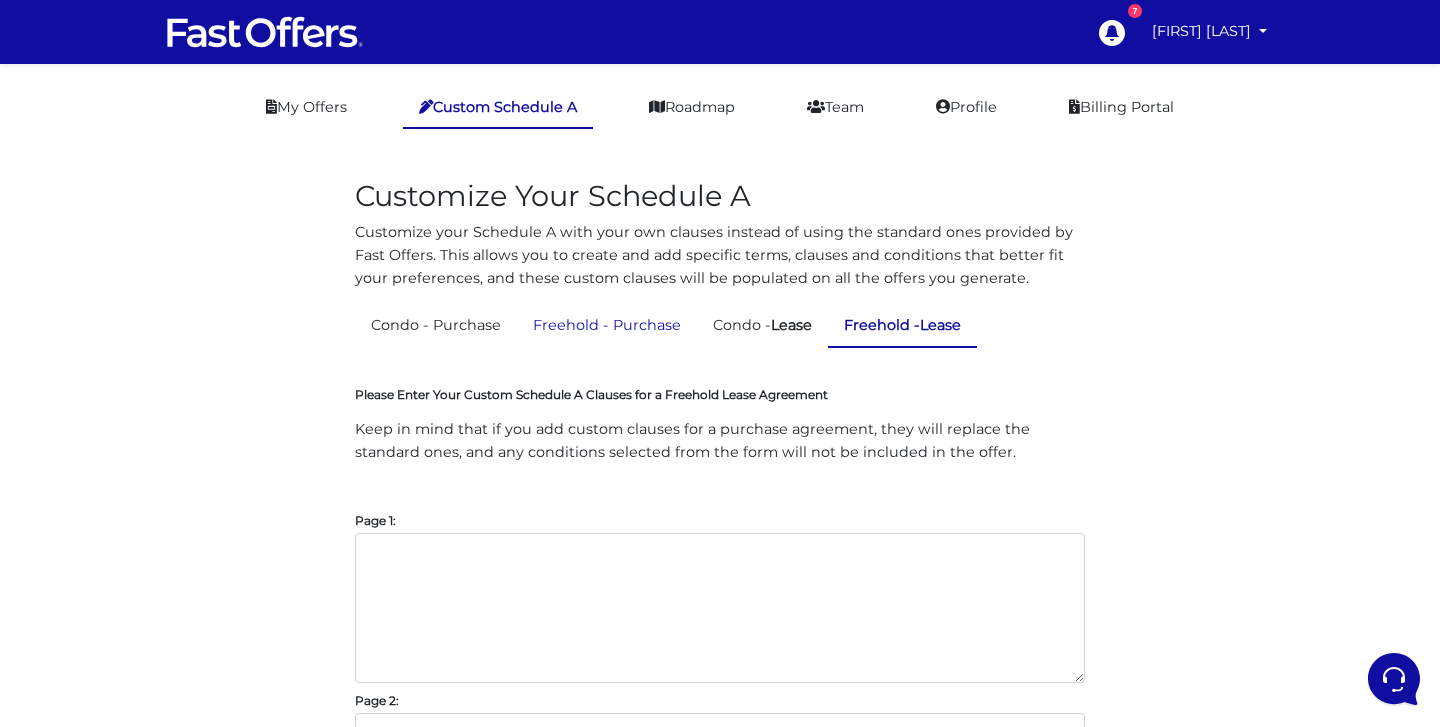 click on "Freehold - Purchase" at bounding box center (607, 325) 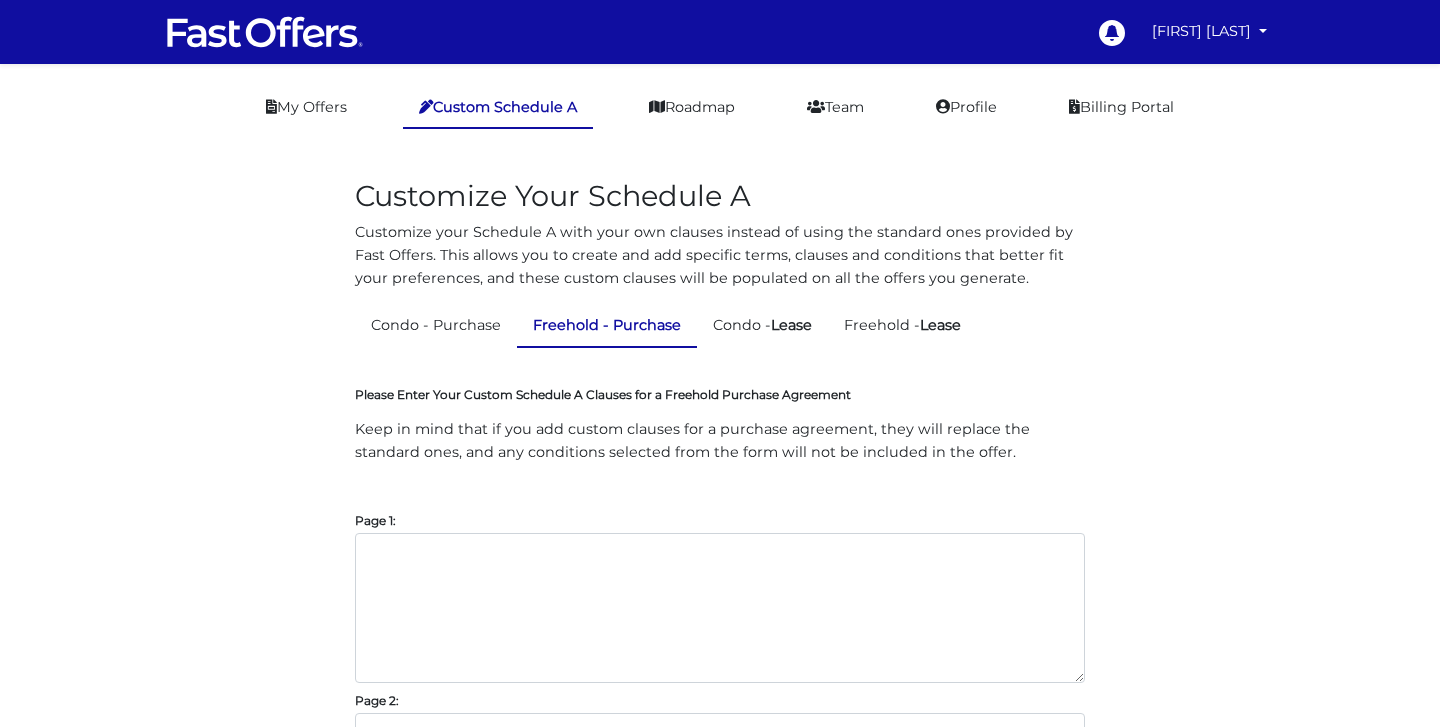 scroll, scrollTop: 0, scrollLeft: 0, axis: both 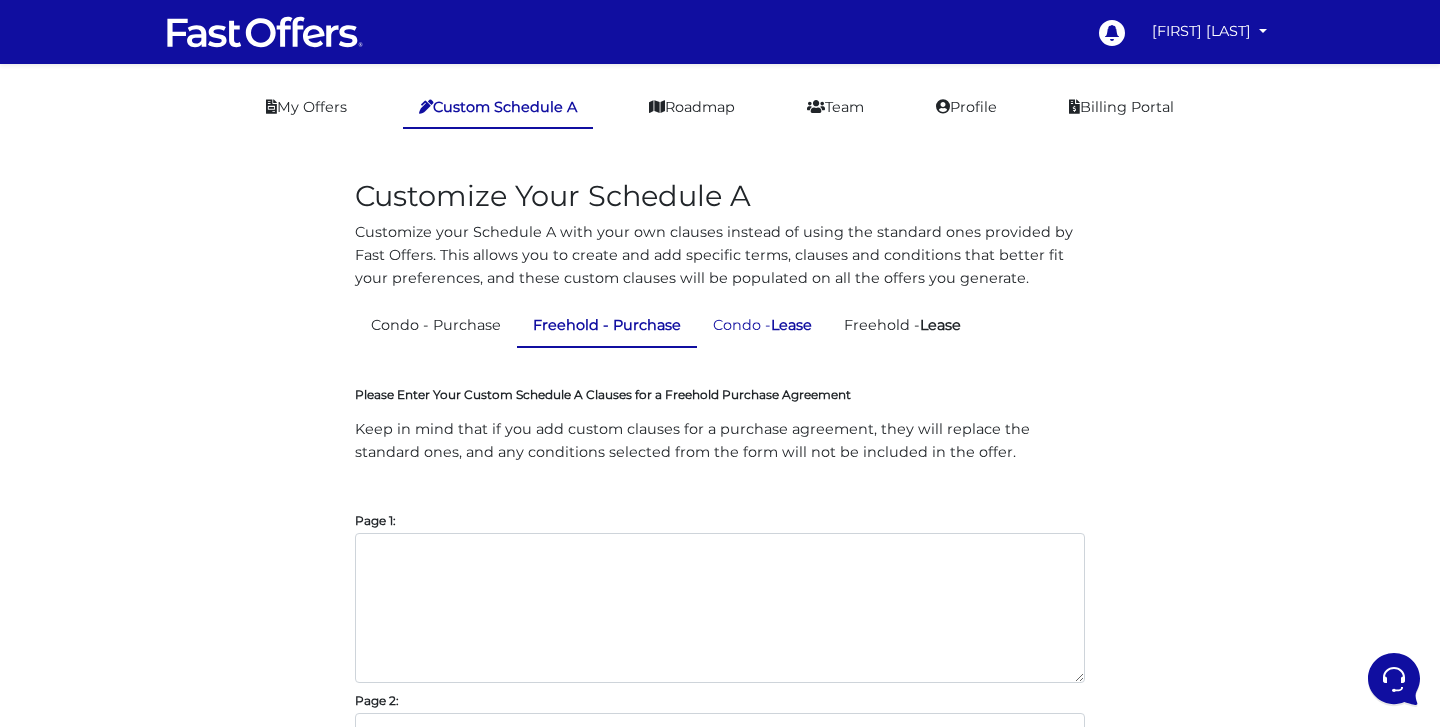 click on "Lease" at bounding box center (791, 325) 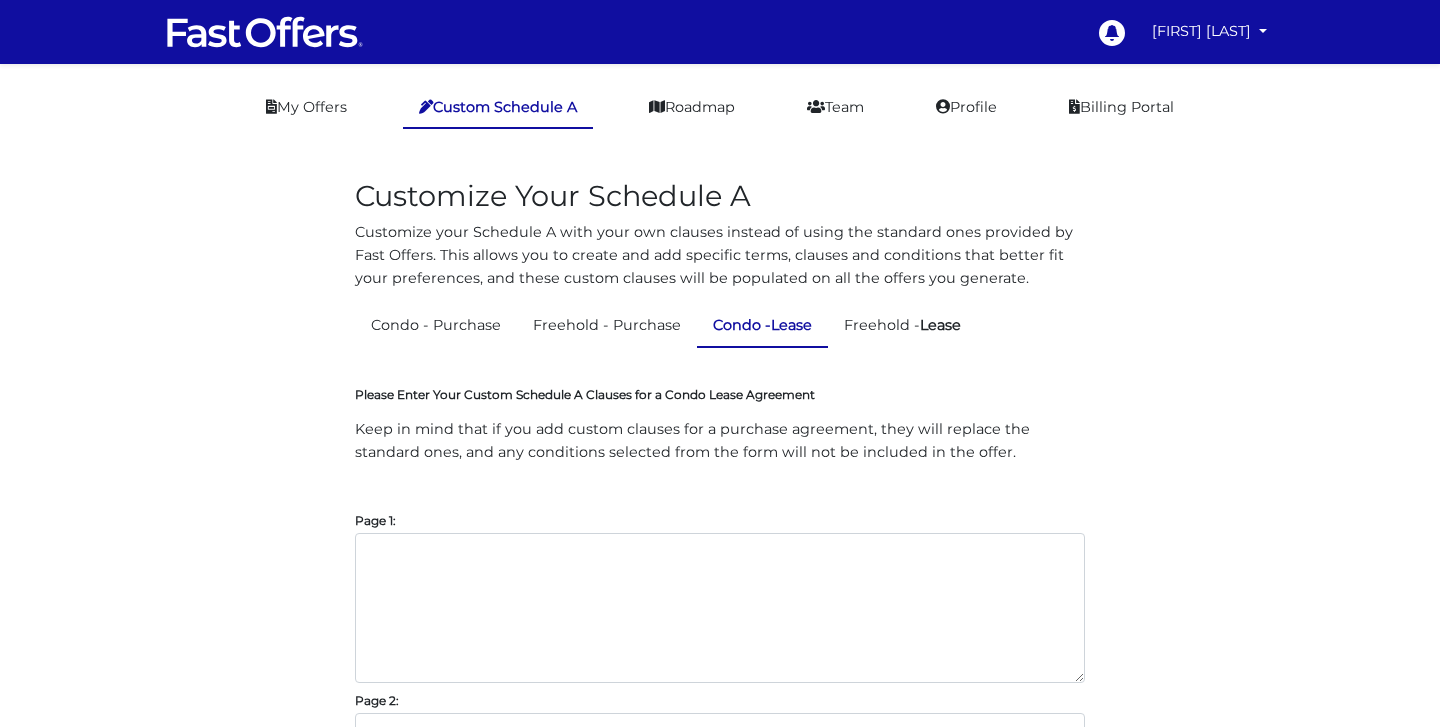scroll, scrollTop: 0, scrollLeft: 0, axis: both 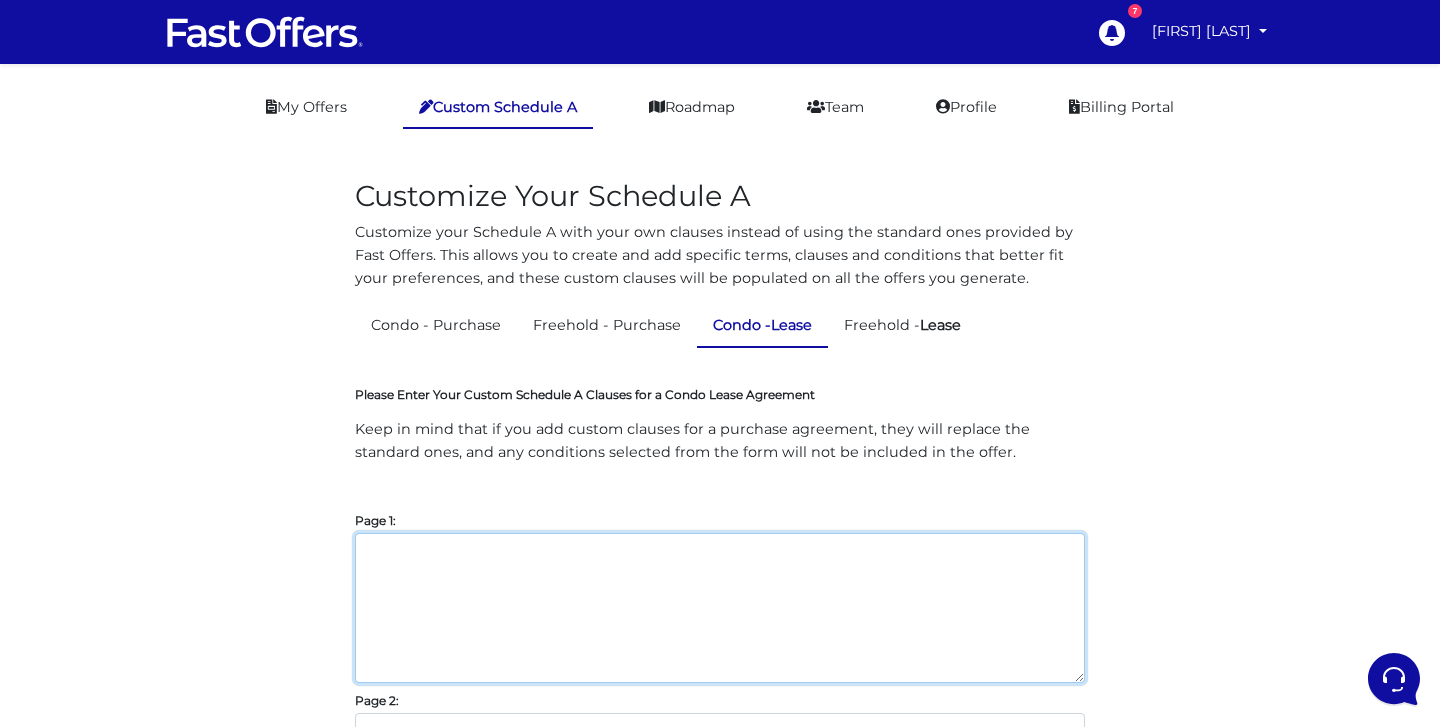 click at bounding box center (720, 608) 